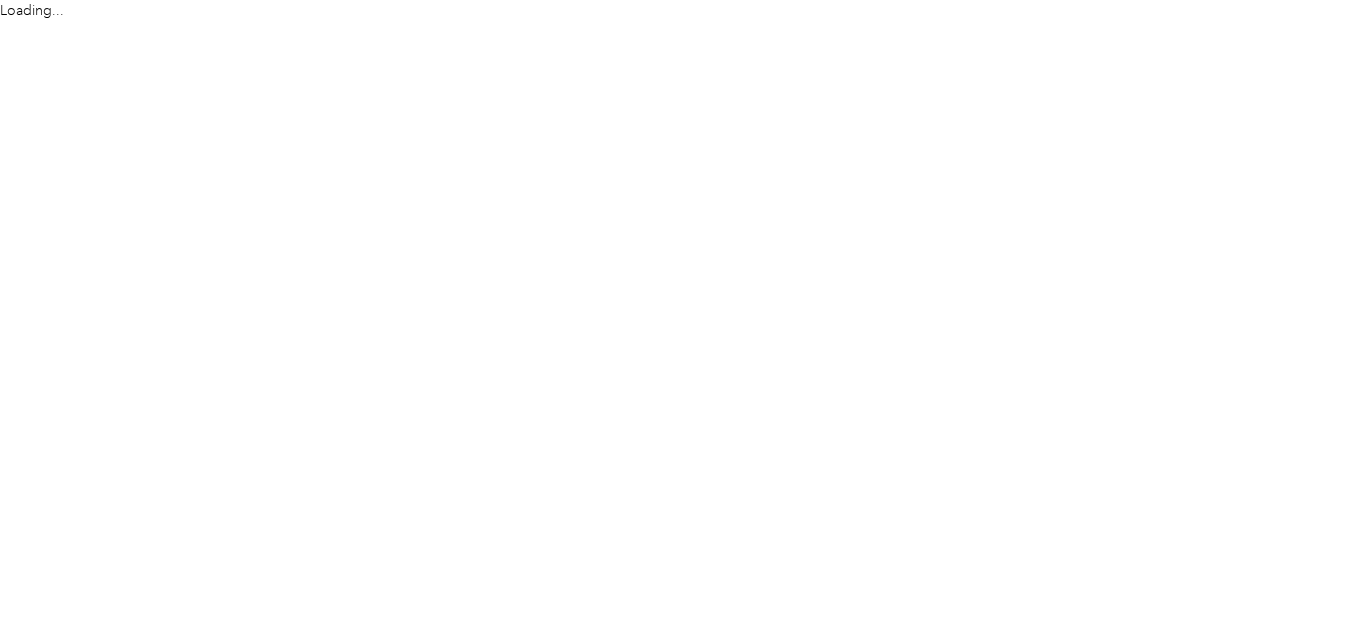 scroll, scrollTop: 0, scrollLeft: 0, axis: both 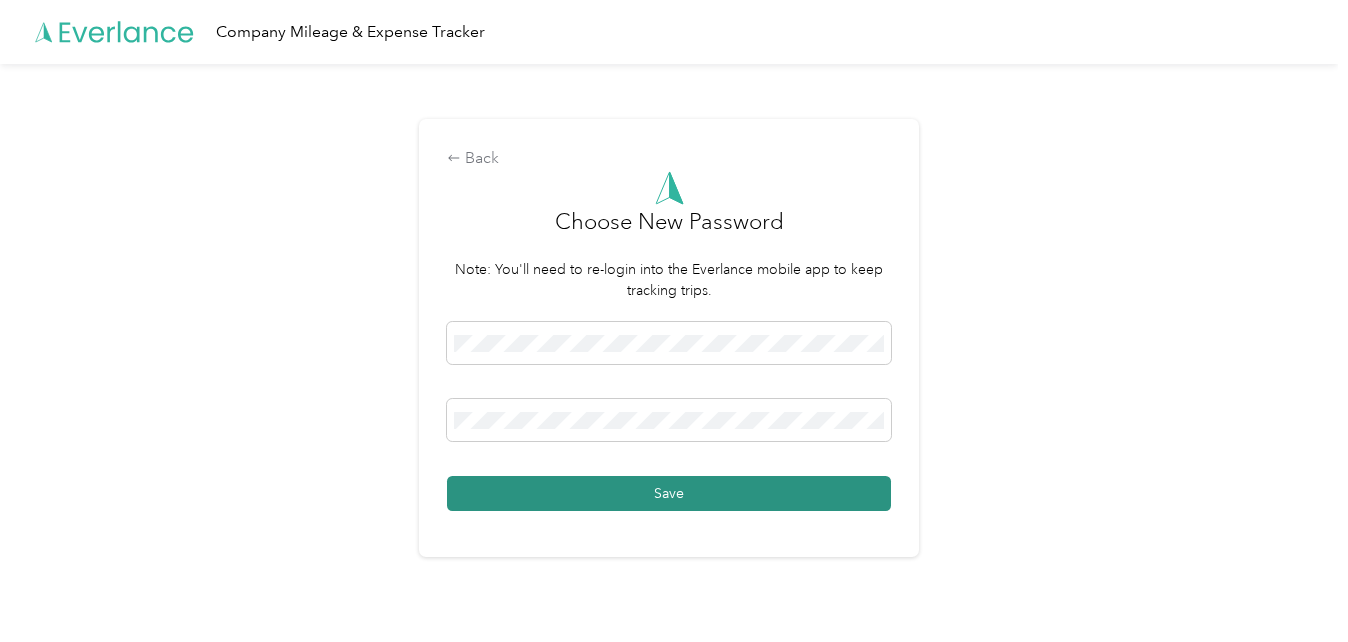 click on "Save" at bounding box center (669, 493) 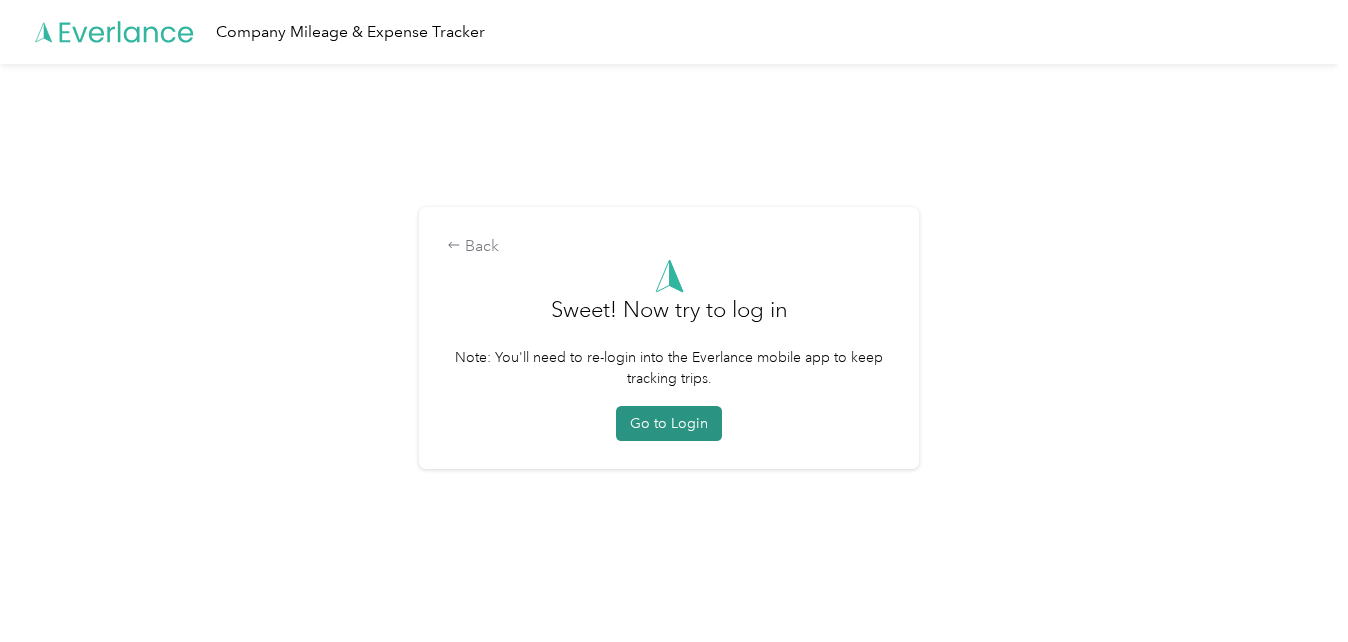 click on "Go to Login" at bounding box center (669, 423) 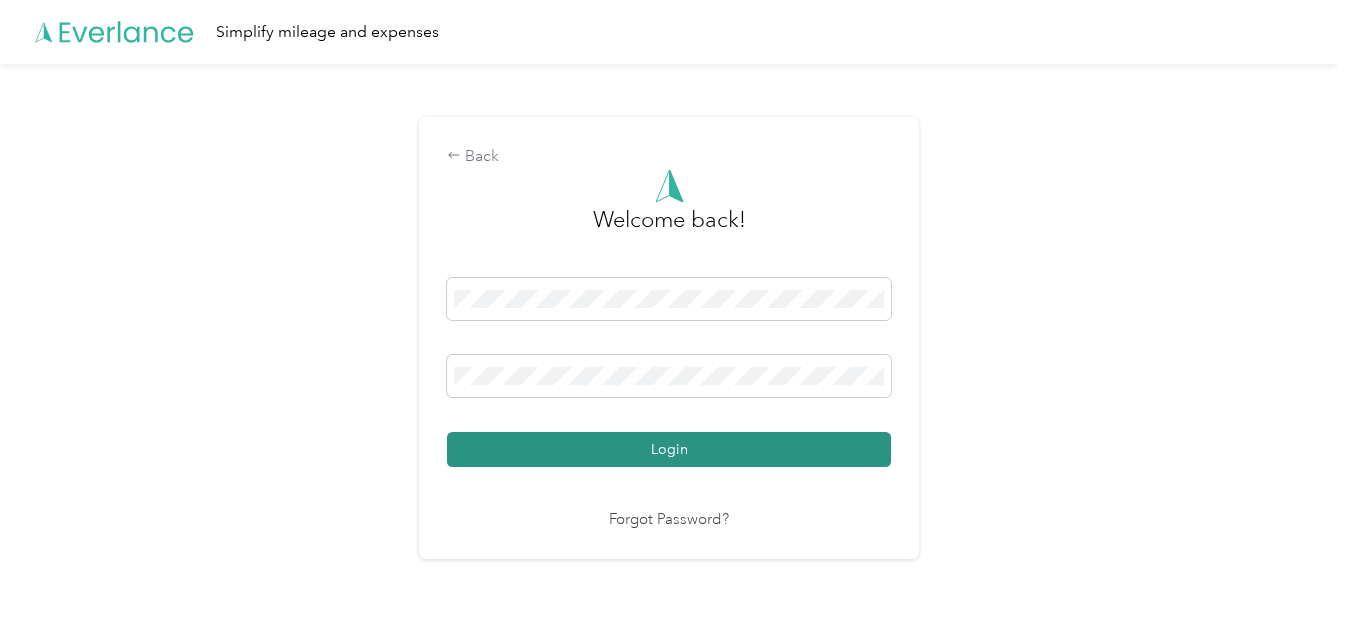 click on "Login" at bounding box center (669, 449) 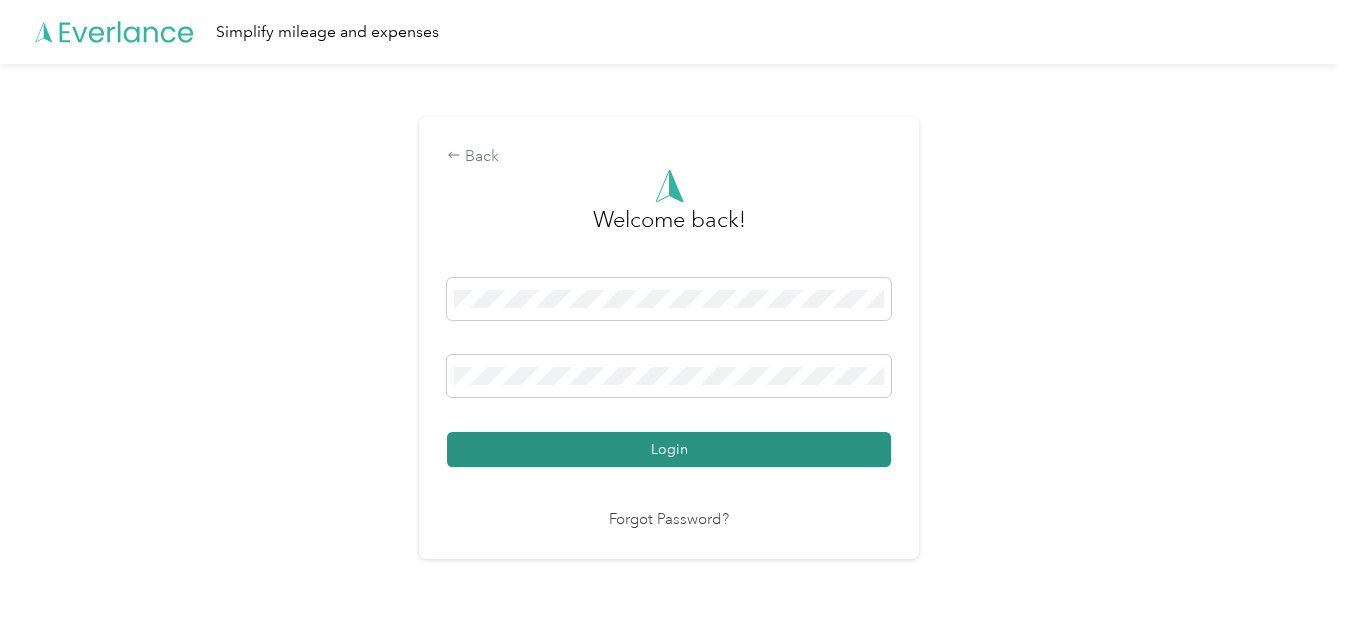 click on "Login" at bounding box center (669, 449) 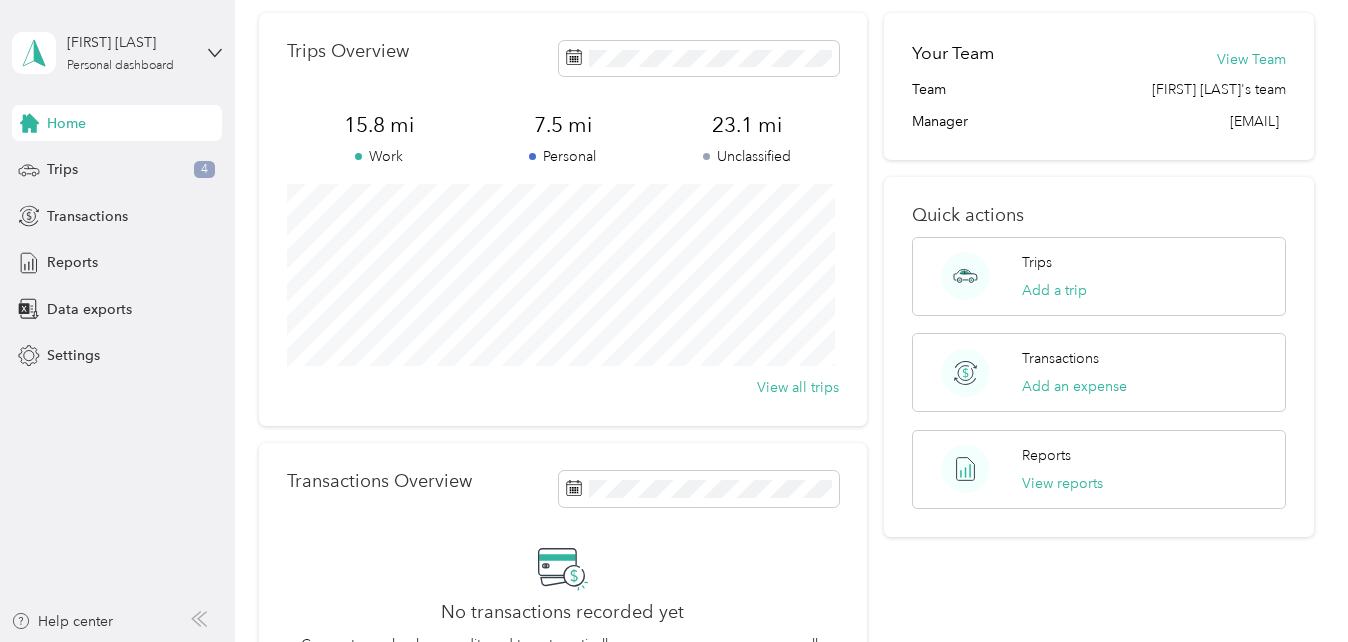 scroll, scrollTop: 0, scrollLeft: 0, axis: both 